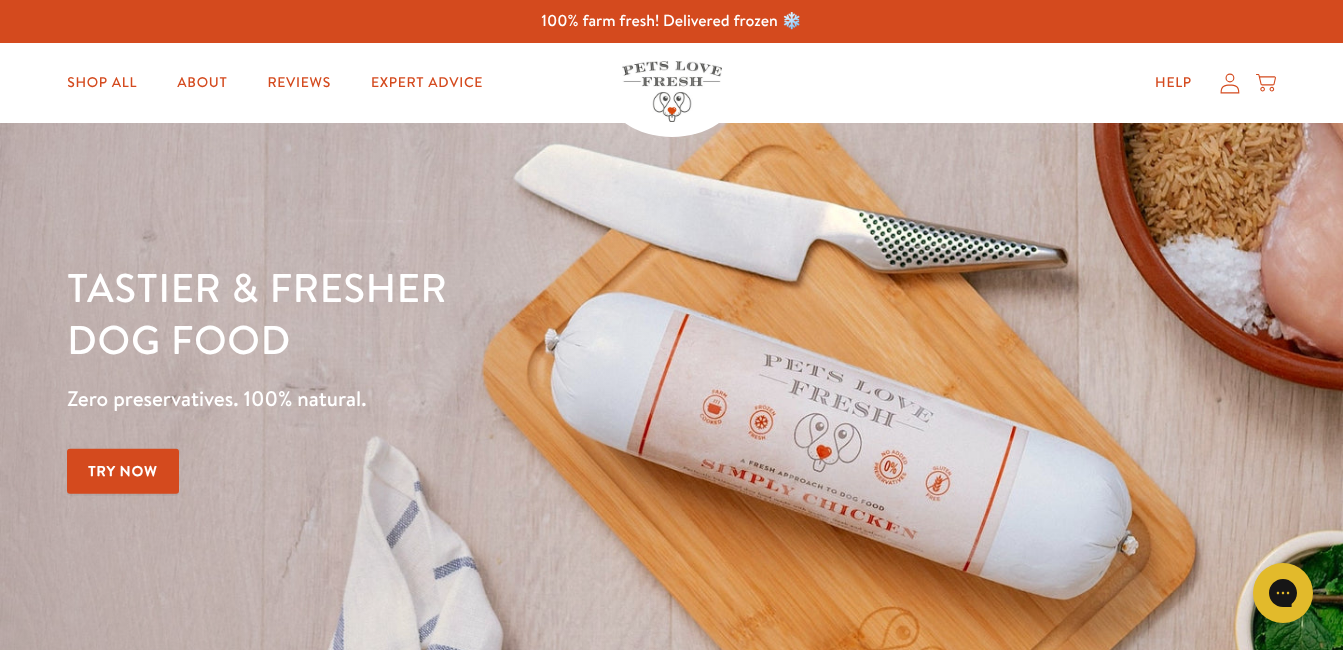 scroll, scrollTop: 0, scrollLeft: 0, axis: both 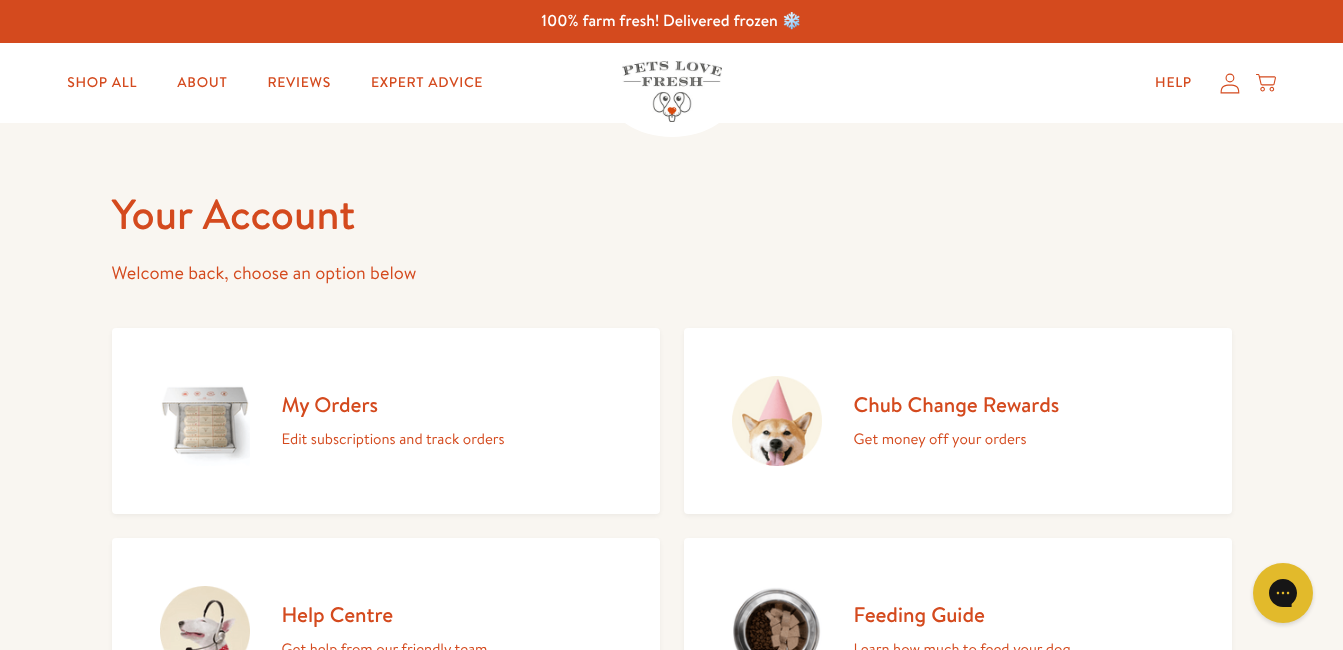 click on "Edit subscriptions and track orders" at bounding box center (393, 439) 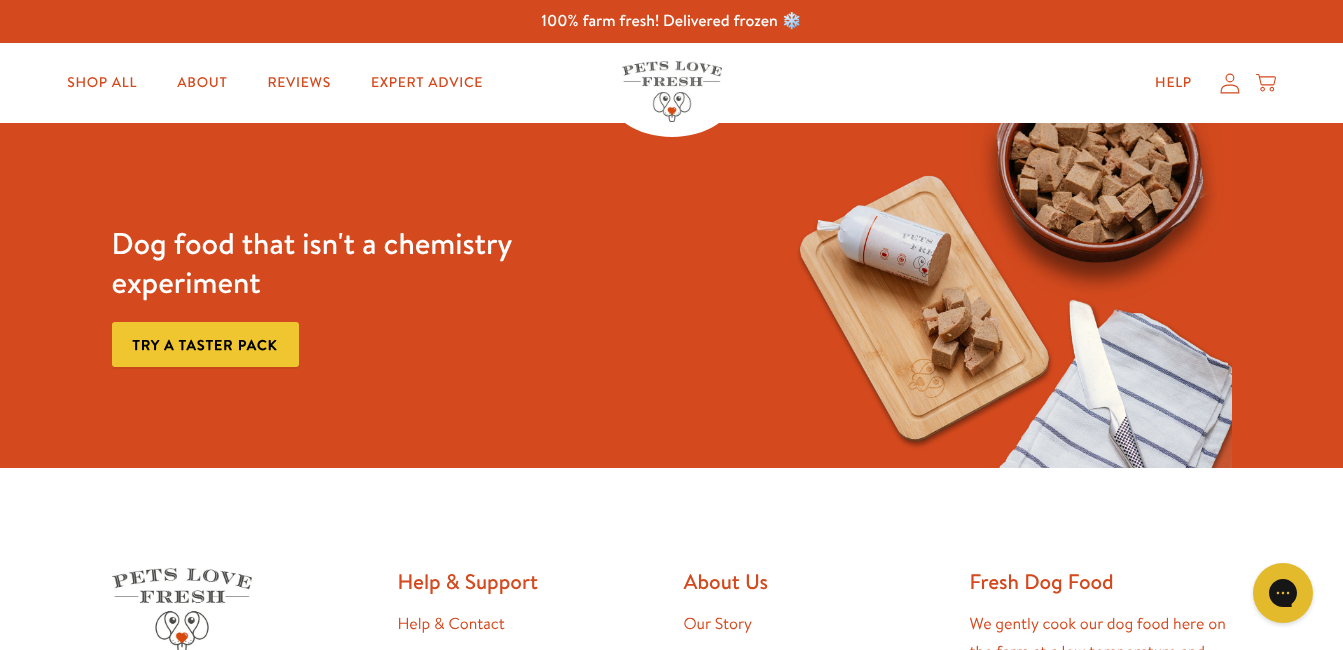 scroll, scrollTop: 0, scrollLeft: 0, axis: both 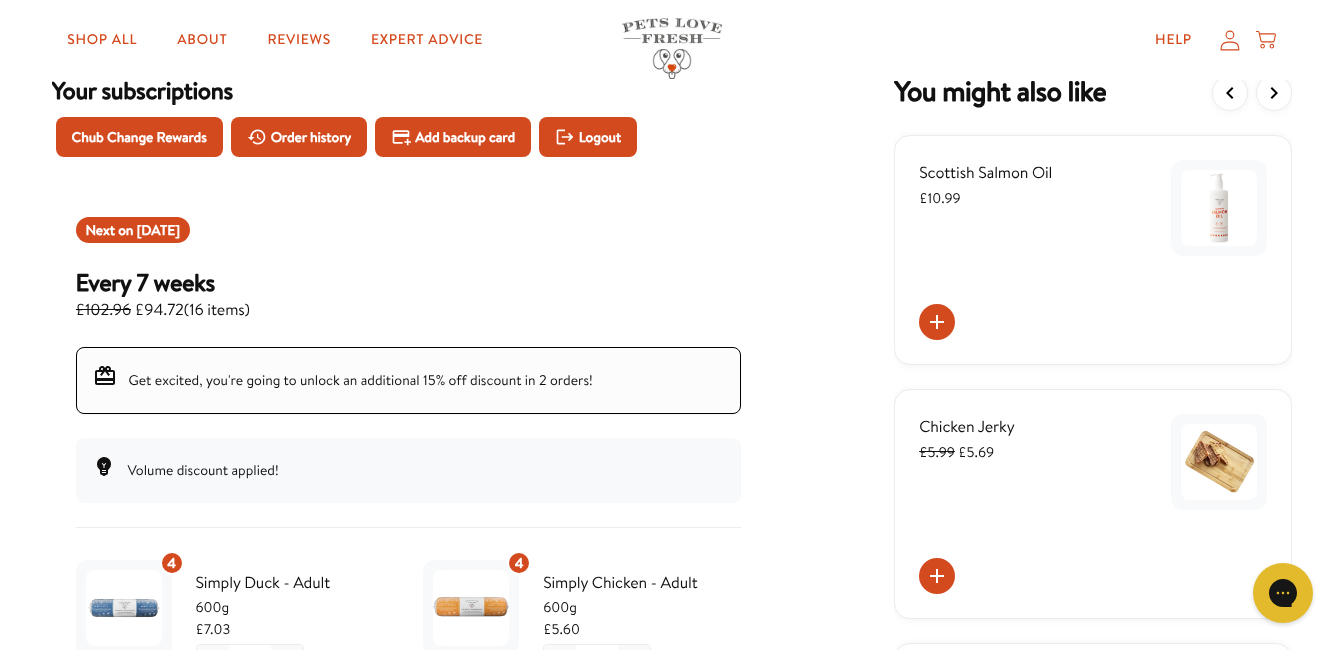 click 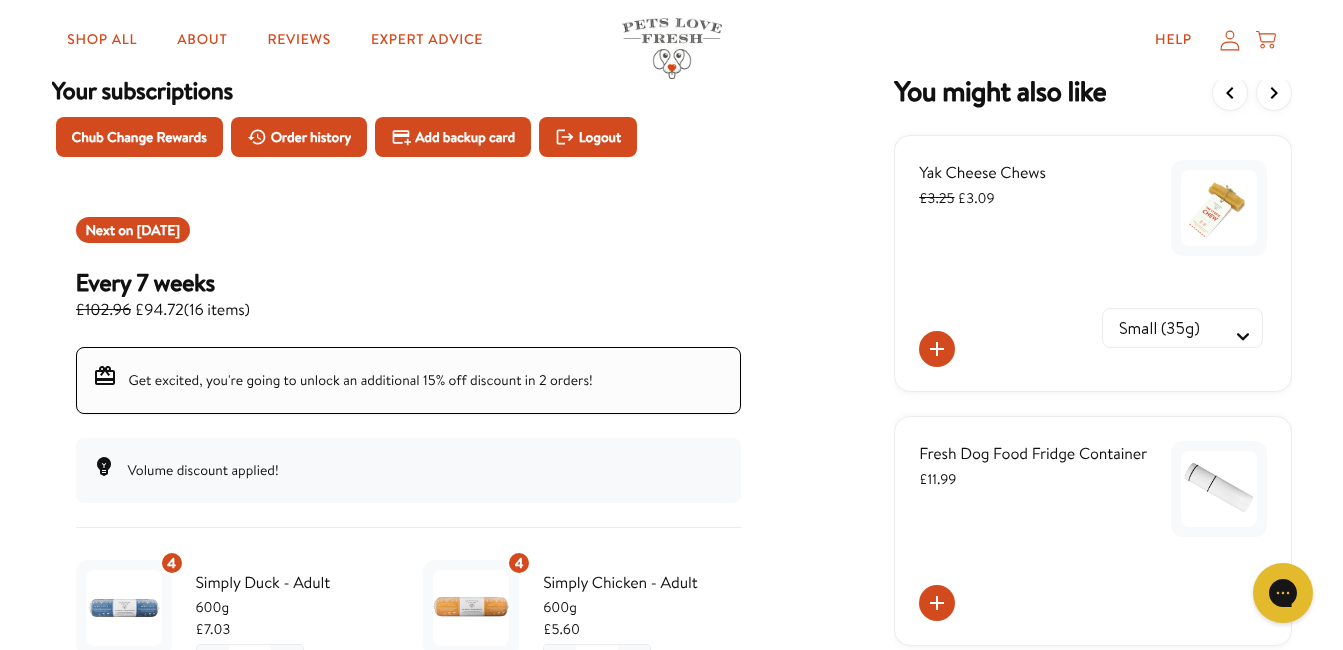 click 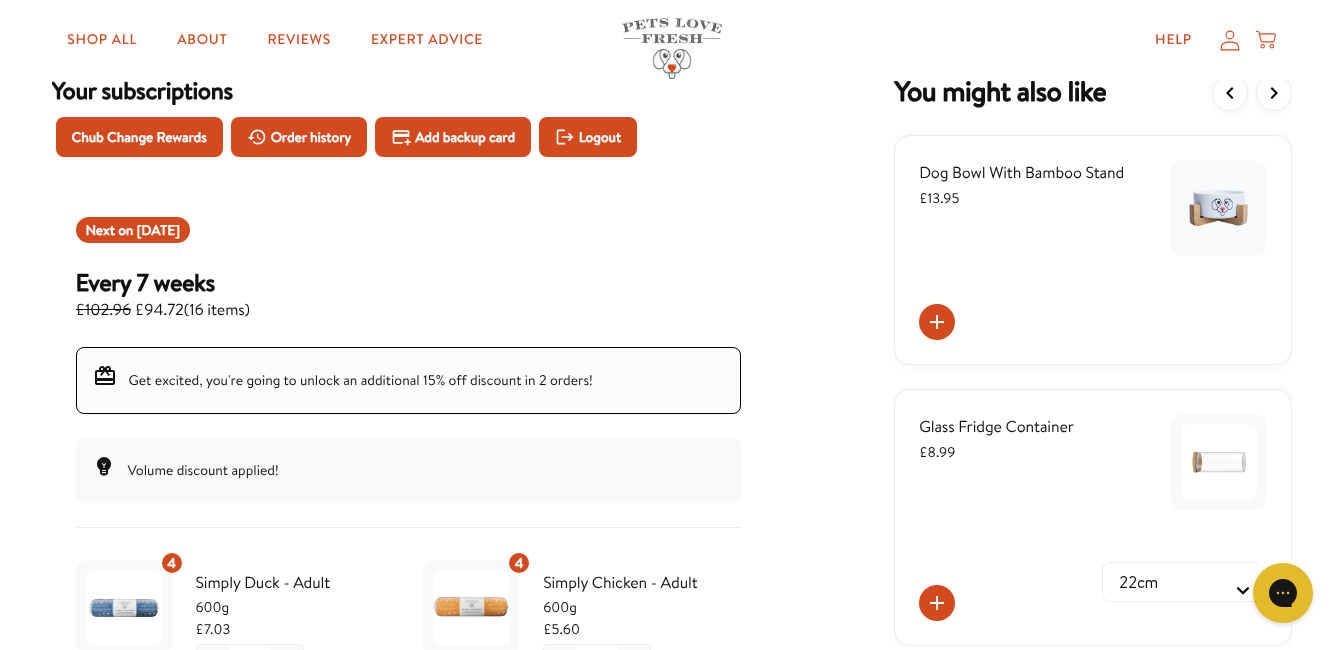 click 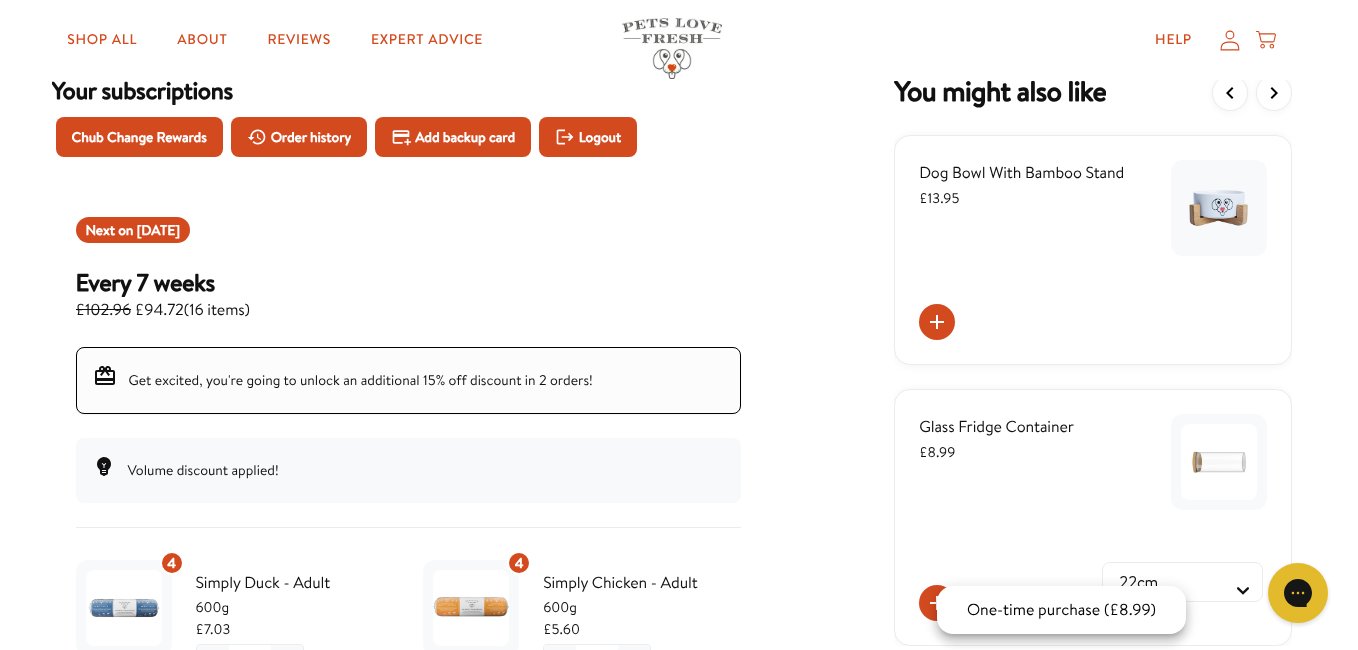 click at bounding box center [679, 325] 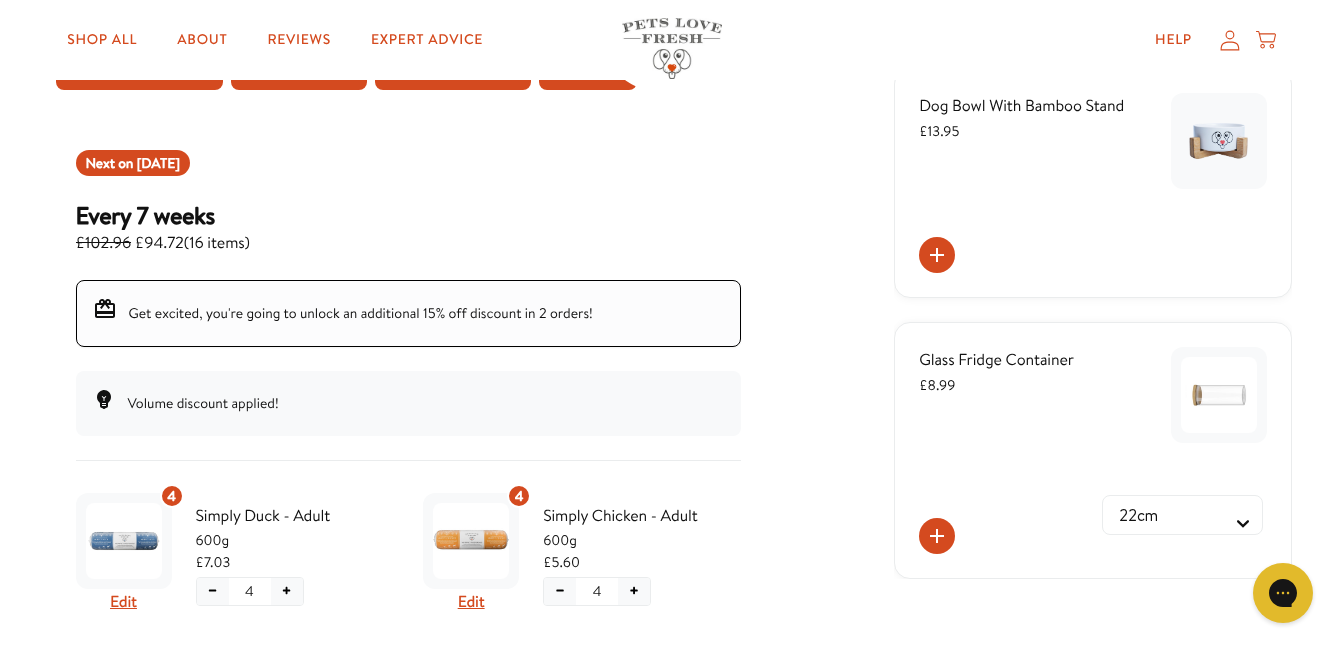 scroll, scrollTop: 293, scrollLeft: 0, axis: vertical 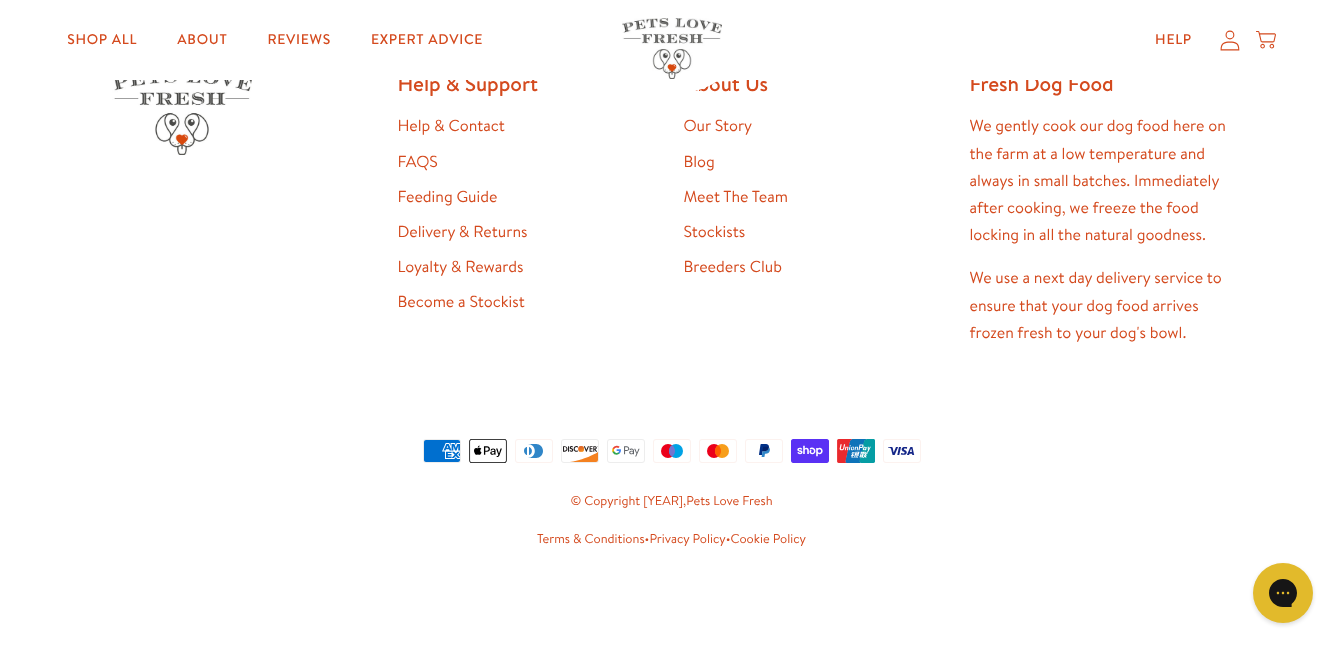 click 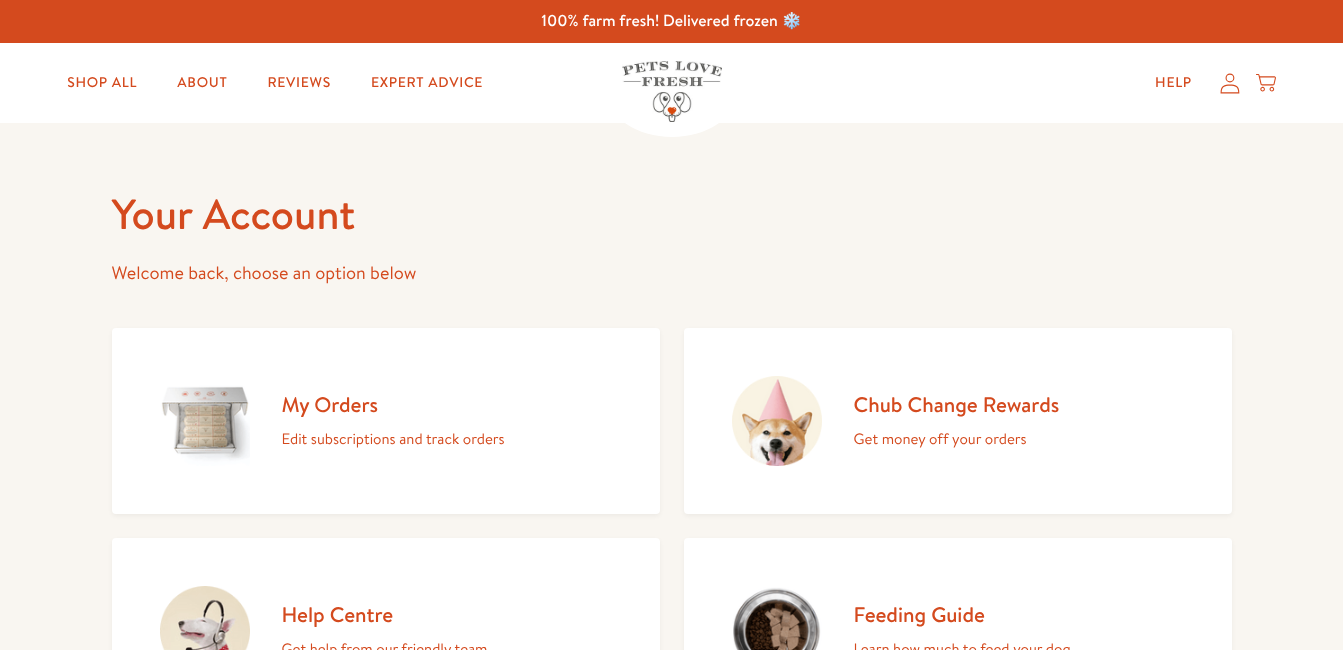 scroll, scrollTop: 0, scrollLeft: 0, axis: both 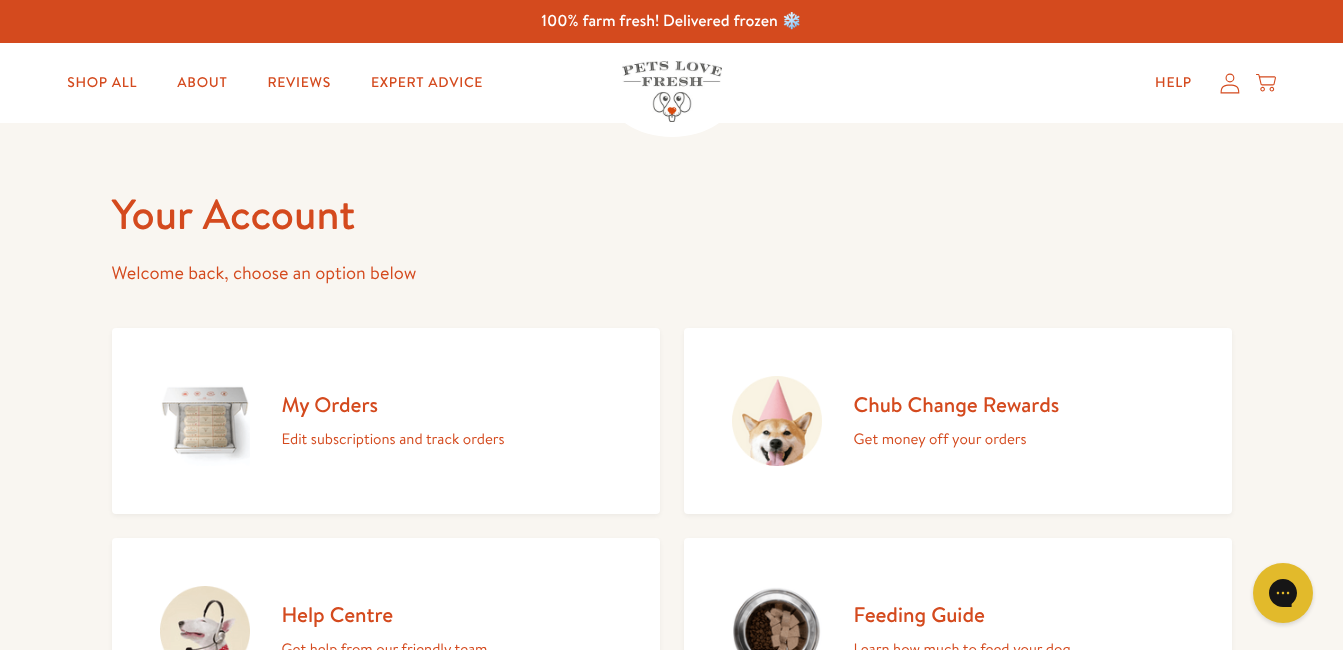 click on "My Orders" at bounding box center [393, 404] 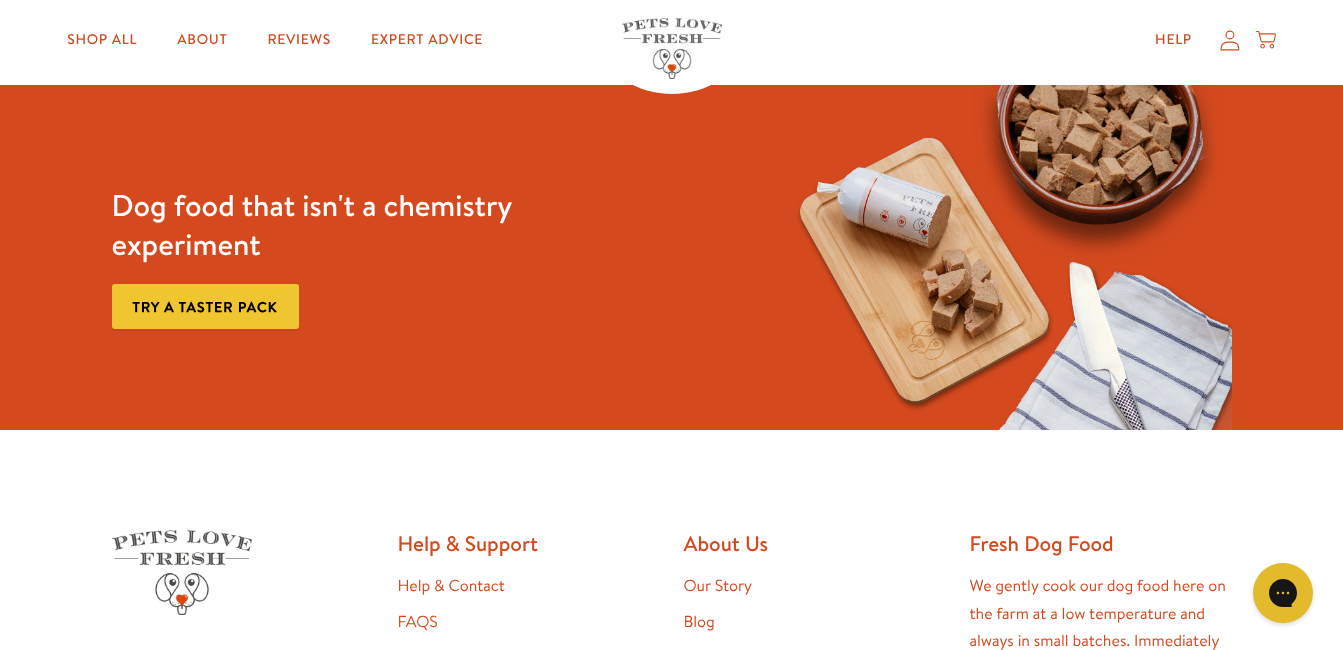 scroll, scrollTop: 0, scrollLeft: 0, axis: both 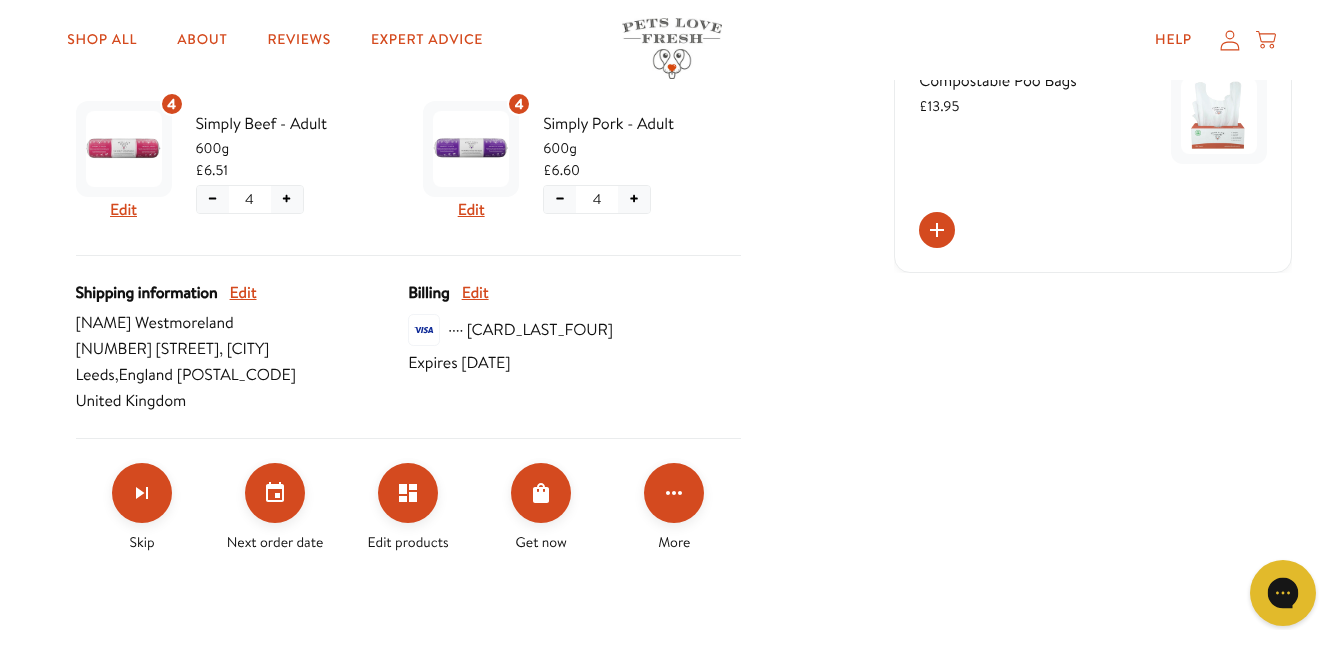 click at bounding box center (1283, 593) 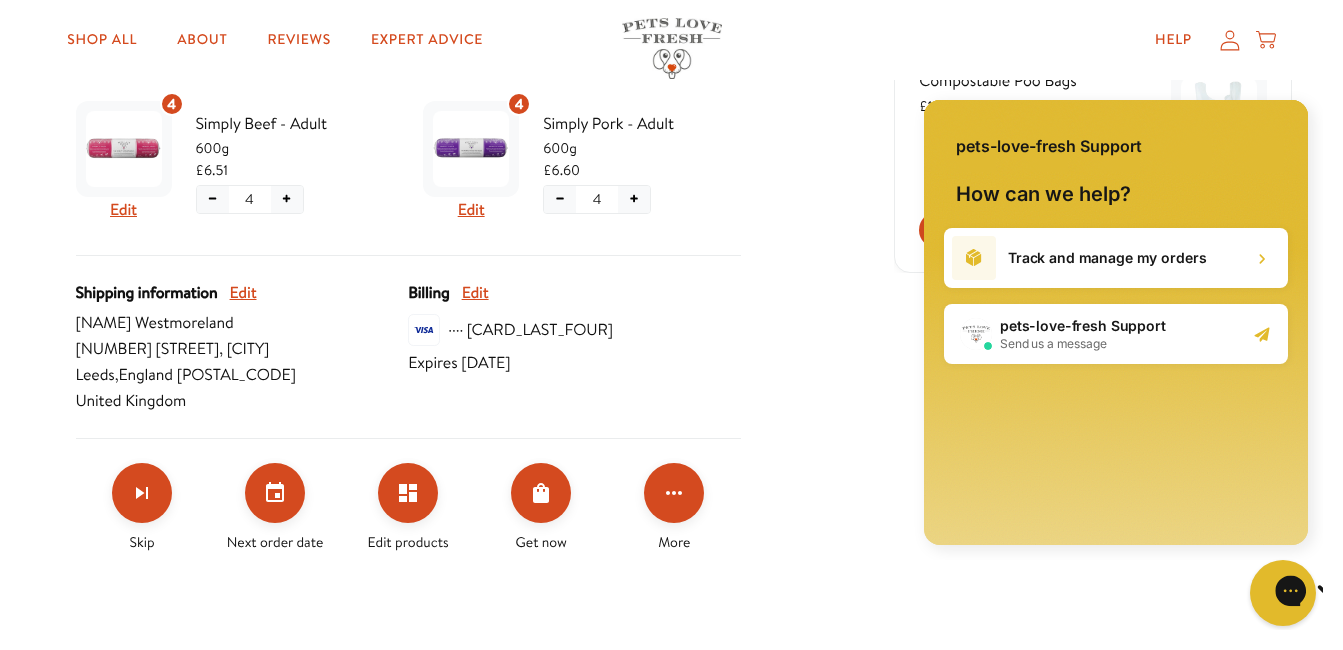 scroll, scrollTop: 0, scrollLeft: 0, axis: both 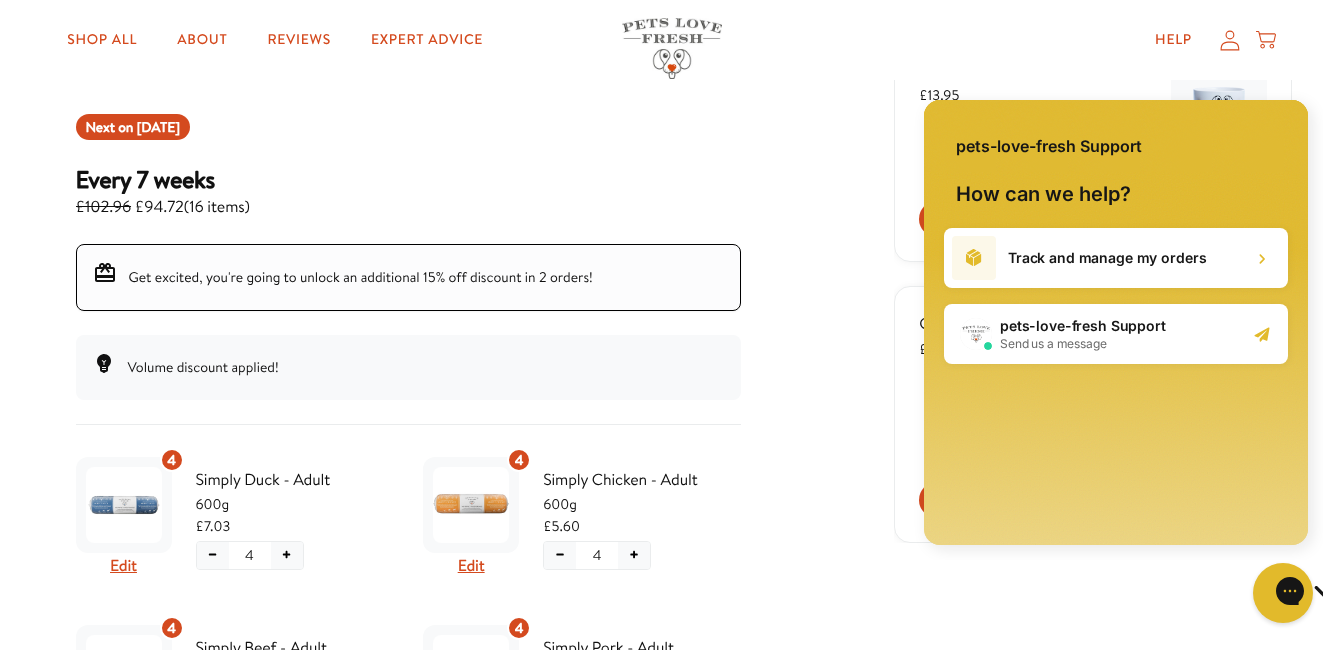 click on "You might also like Dog Bowl With Bamboo Stand £13.95 Glass Fridge Container £8.99 22cm 32cm" at bounding box center (1092, 516) 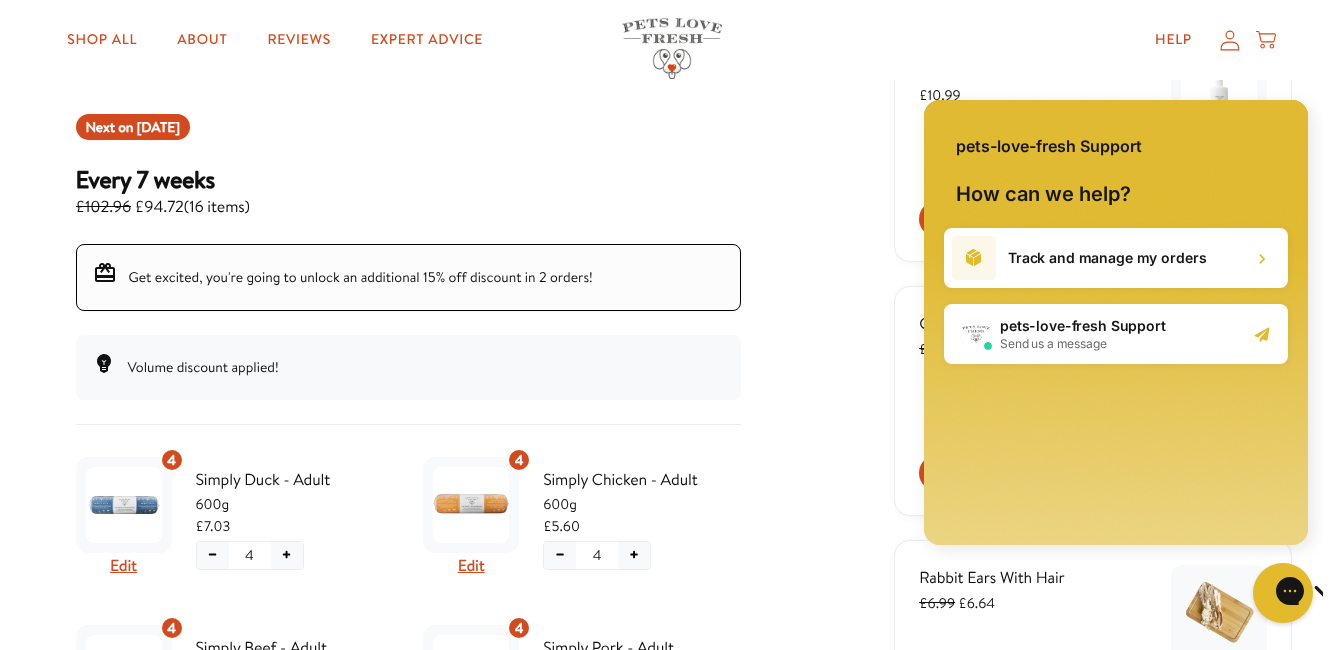 click on "pets-love-fresh Support" at bounding box center [1083, 326] 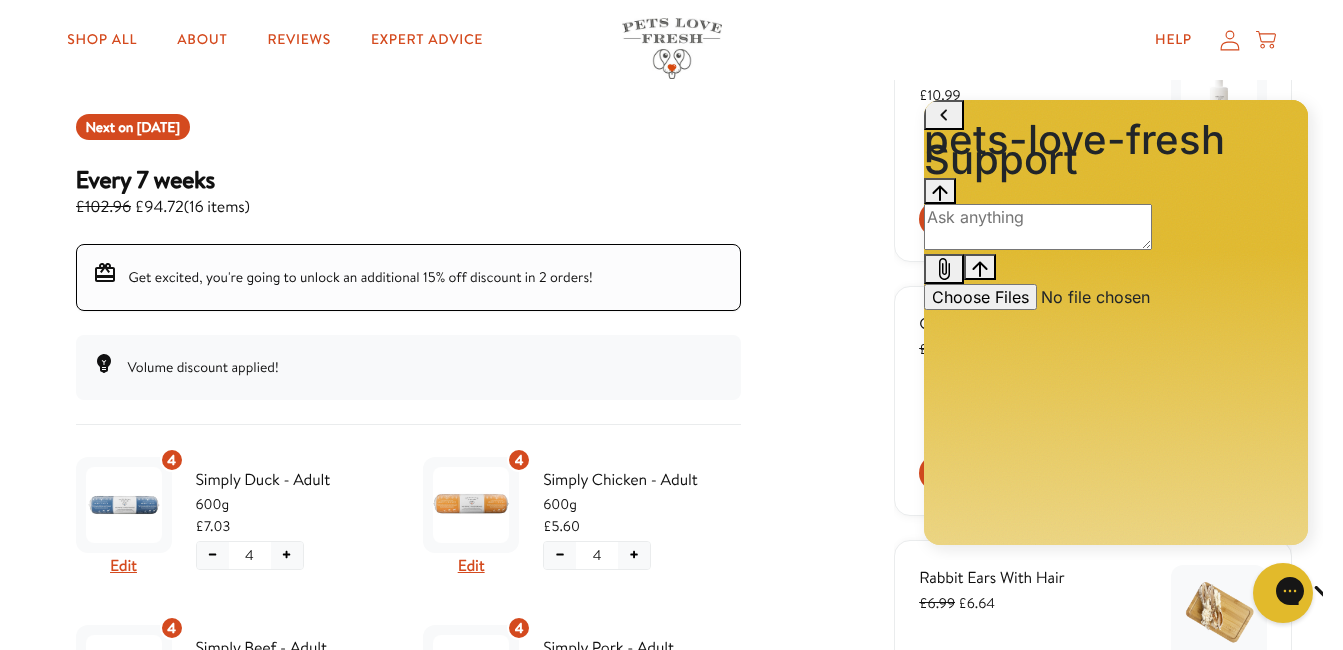 click at bounding box center [1038, 227] 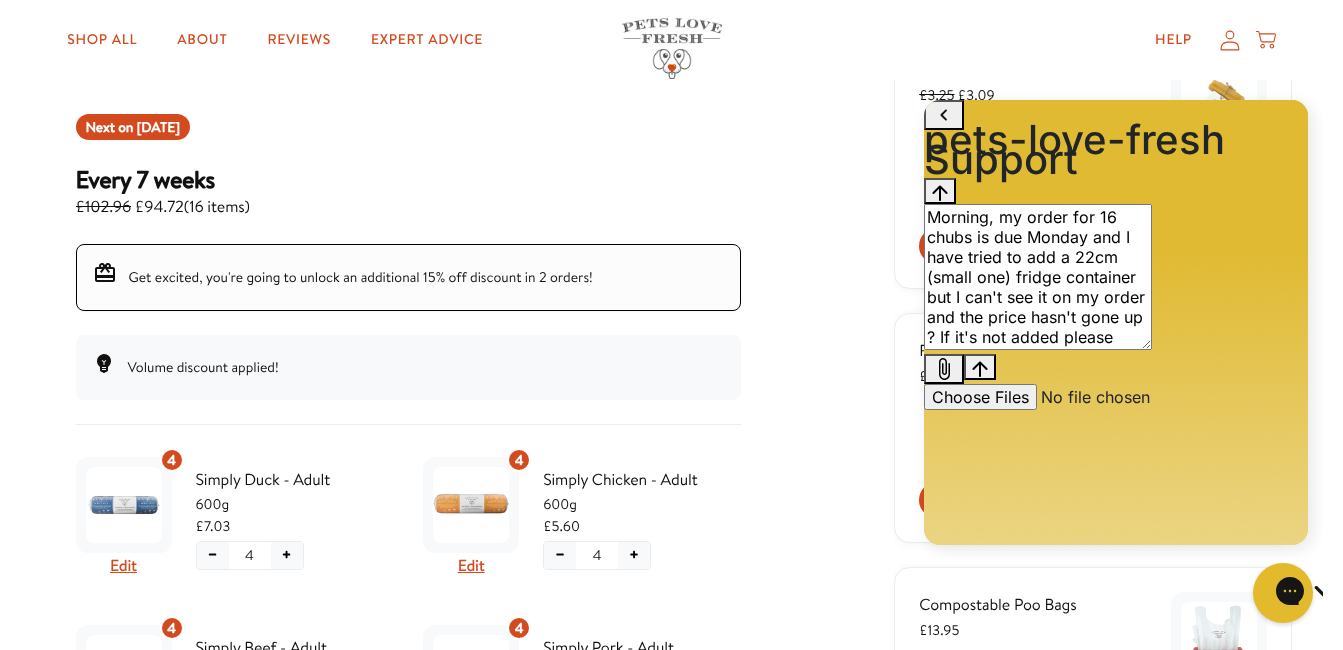 type on "Morning, my order for 16 chubs is due Monday and I have tried to add a 22cm (small one) fridge container but I can't see it on my order and the price hasn't gone up ? If it's not added please could you add it to my Monday order. Thanks [NAME]." 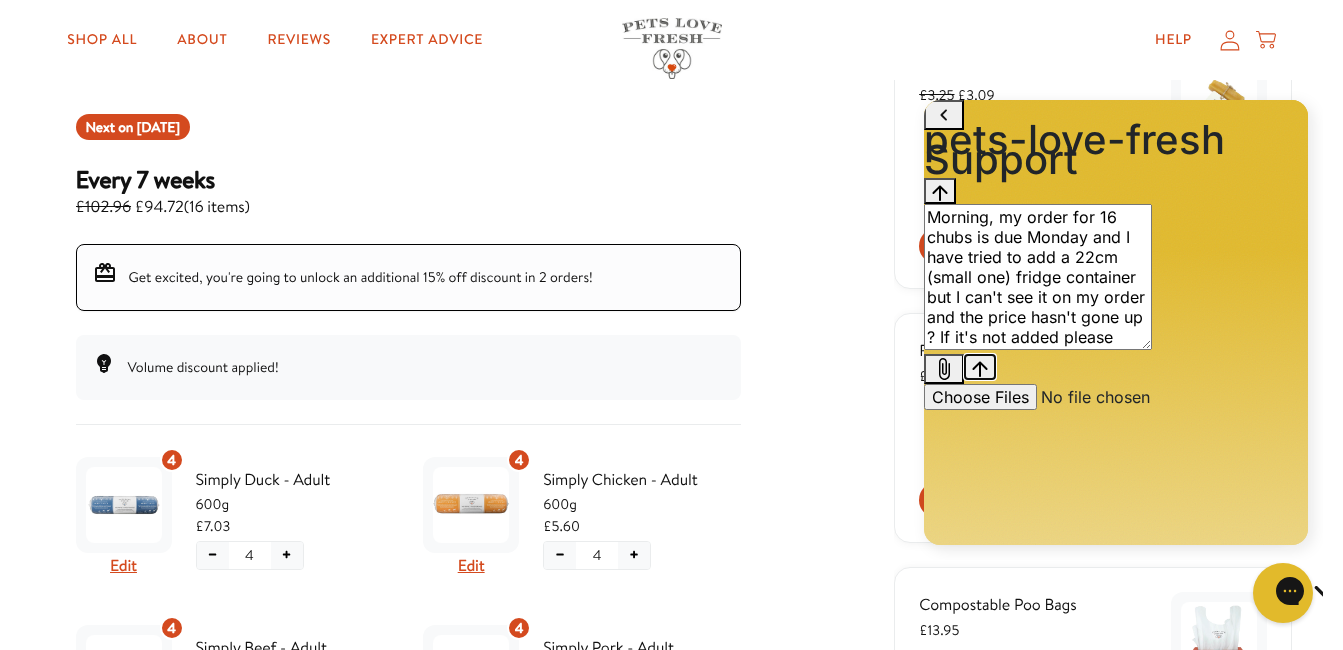 click 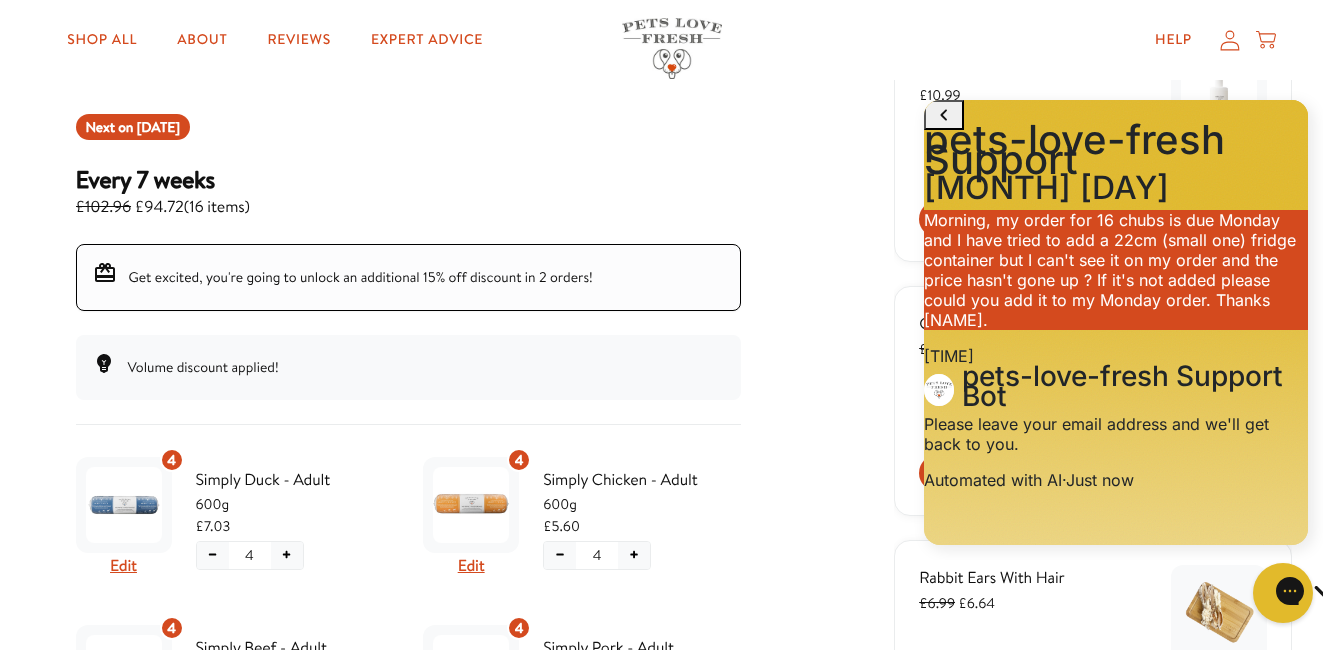 scroll, scrollTop: 178, scrollLeft: 0, axis: vertical 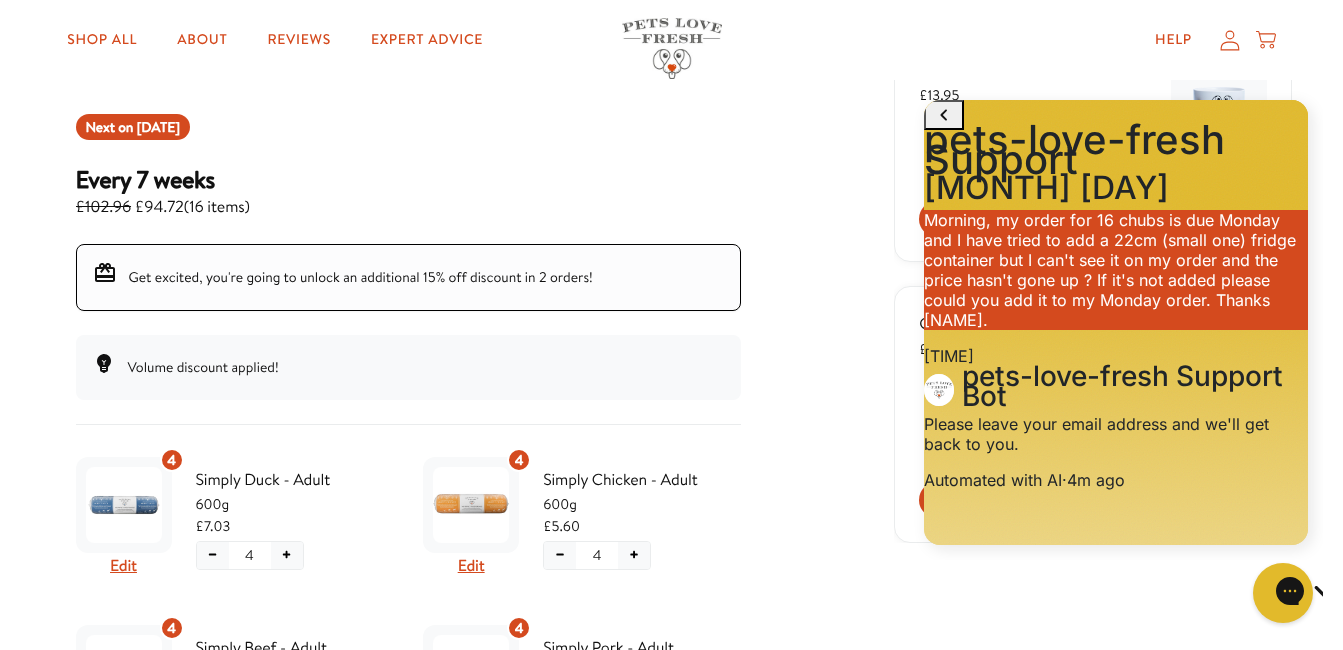 click at bounding box center [1038, 999] 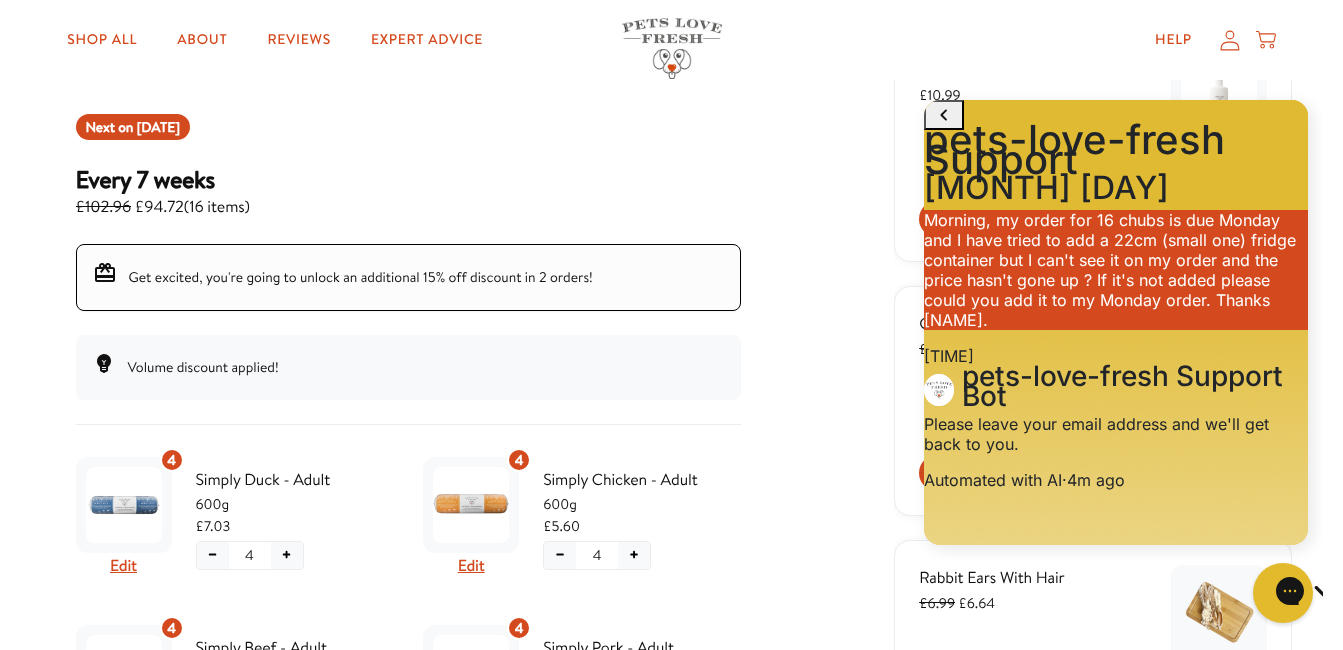 type on "[NAME]@[DOMAIN]" 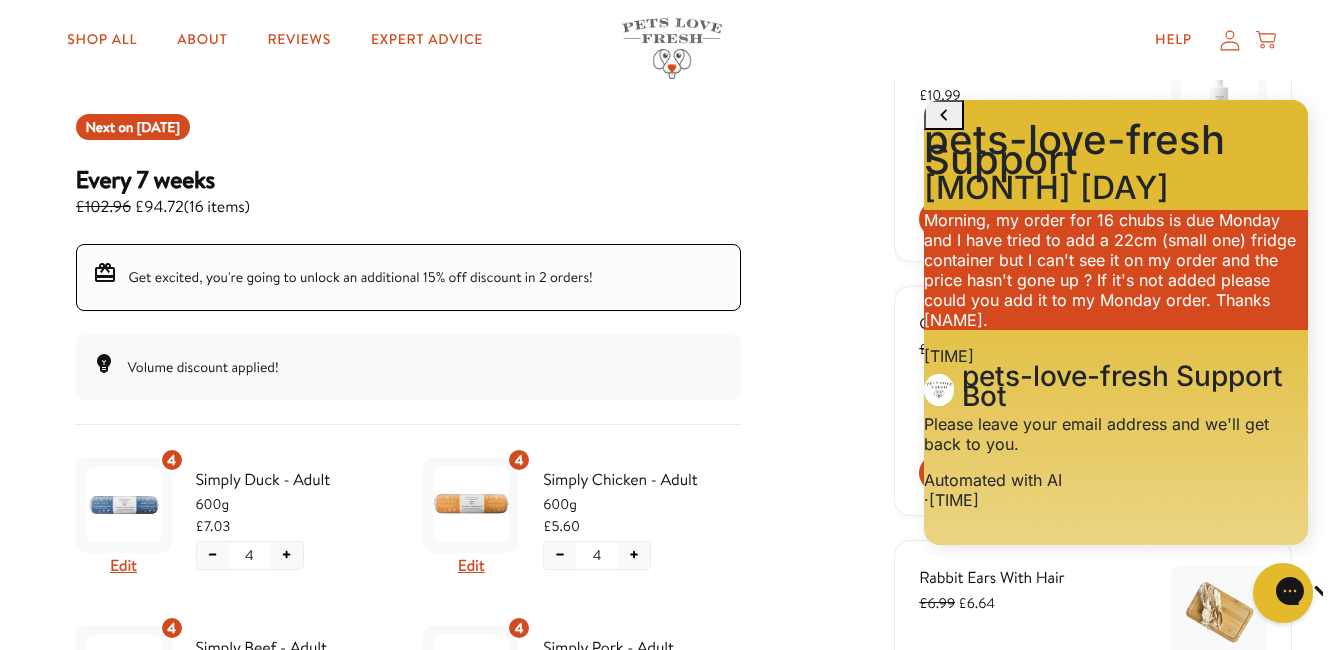 scroll, scrollTop: 263, scrollLeft: 0, axis: vertical 